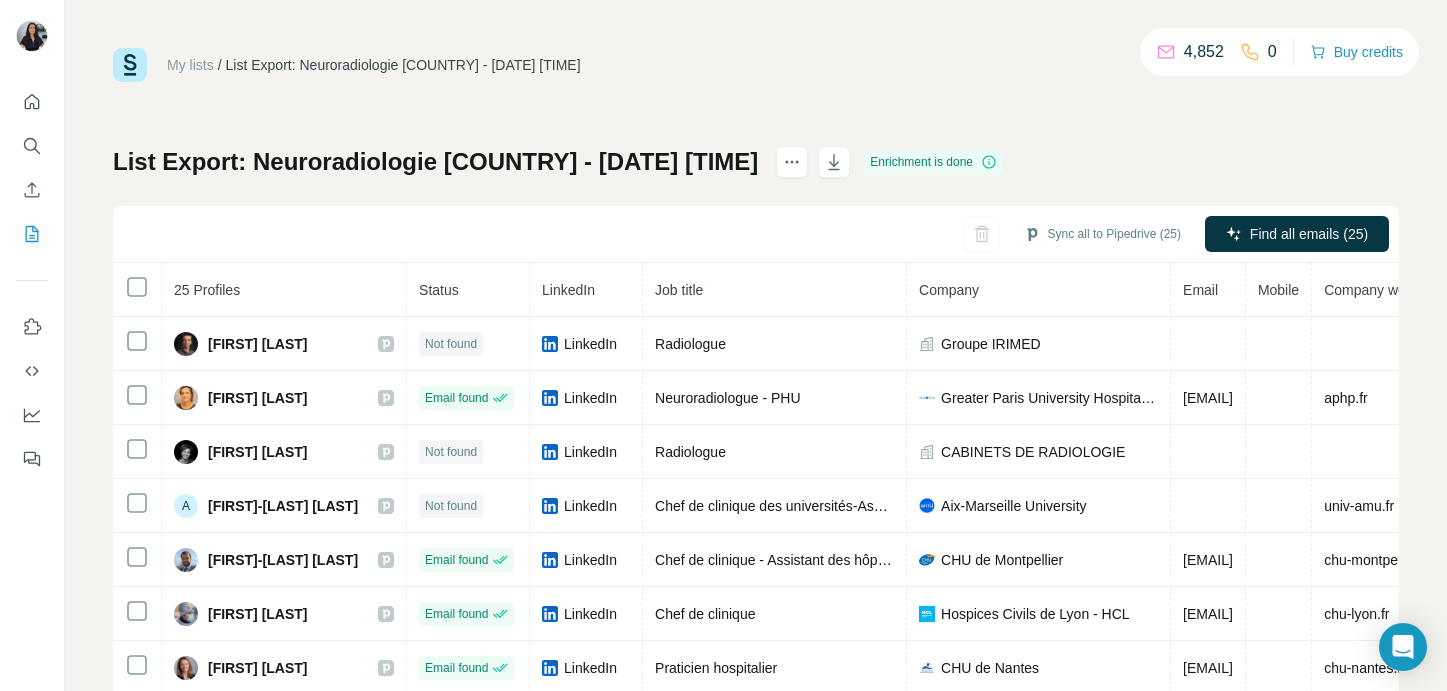 scroll, scrollTop: 0, scrollLeft: 0, axis: both 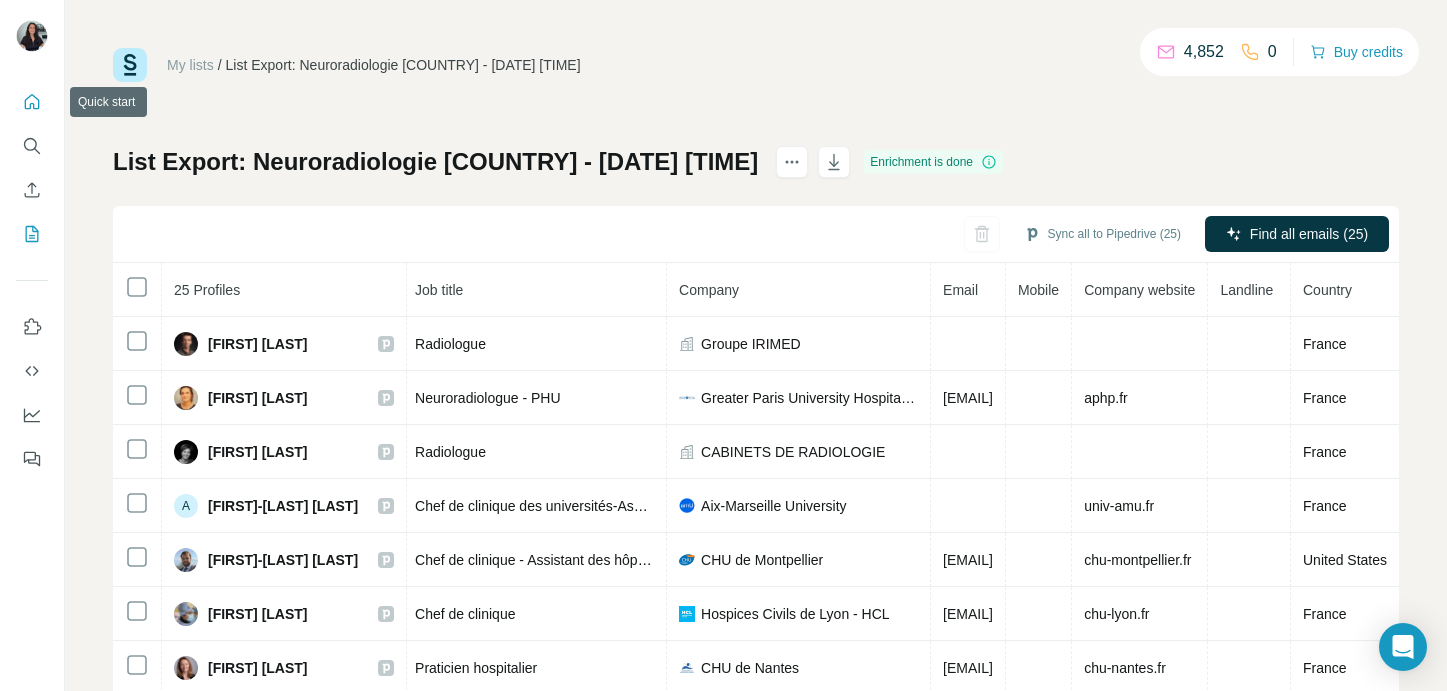 click 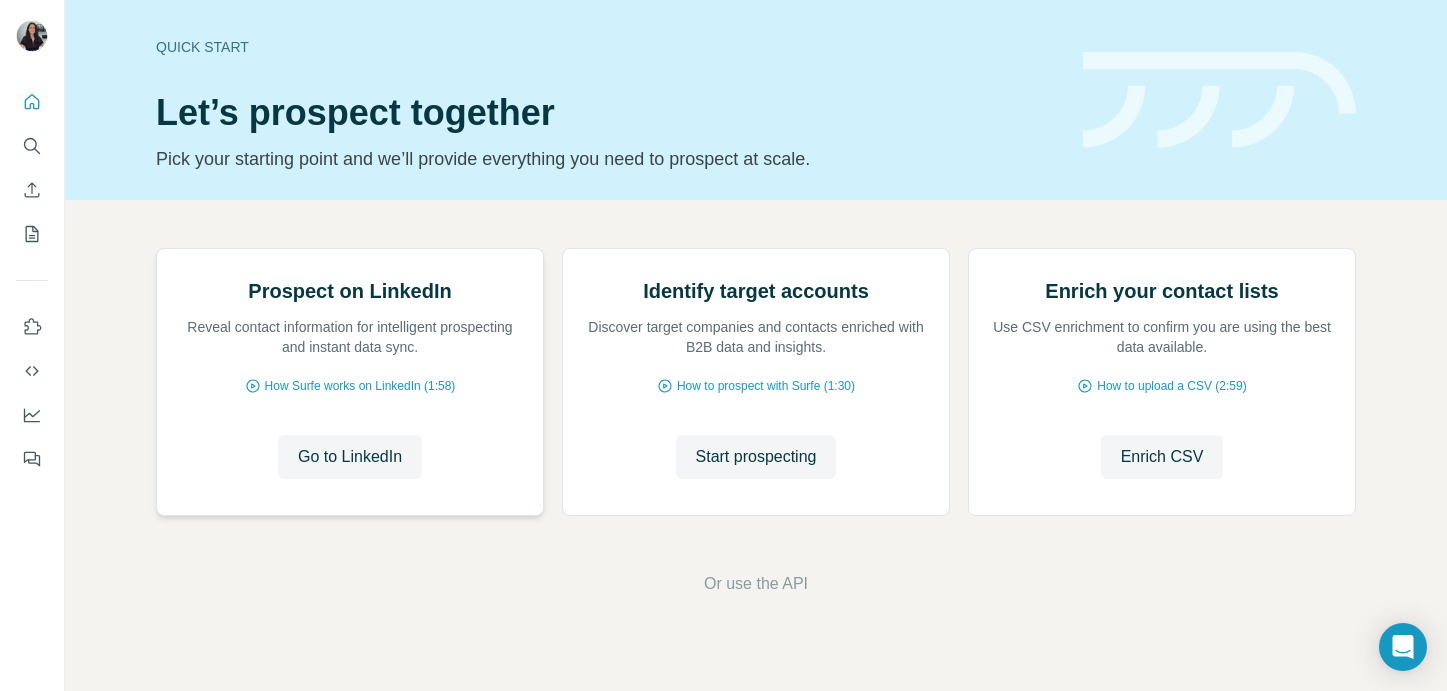 scroll, scrollTop: 169, scrollLeft: 0, axis: vertical 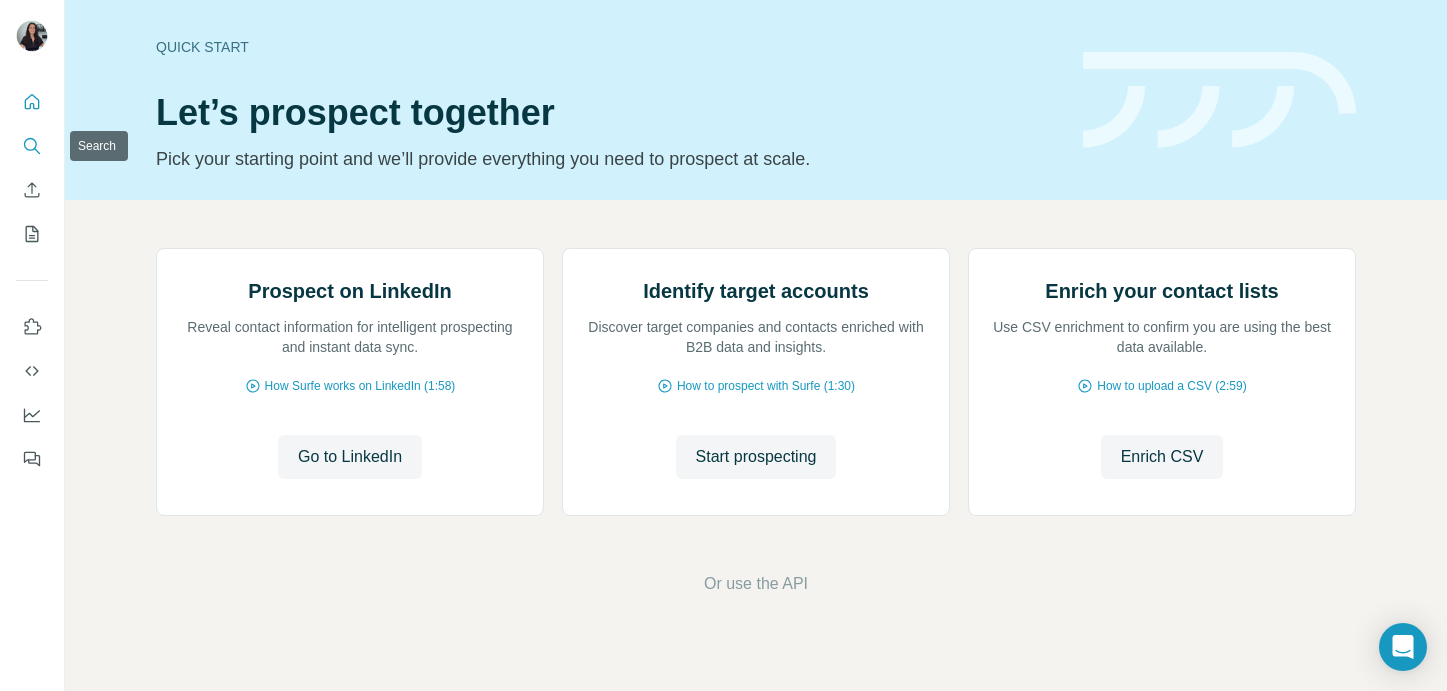 click 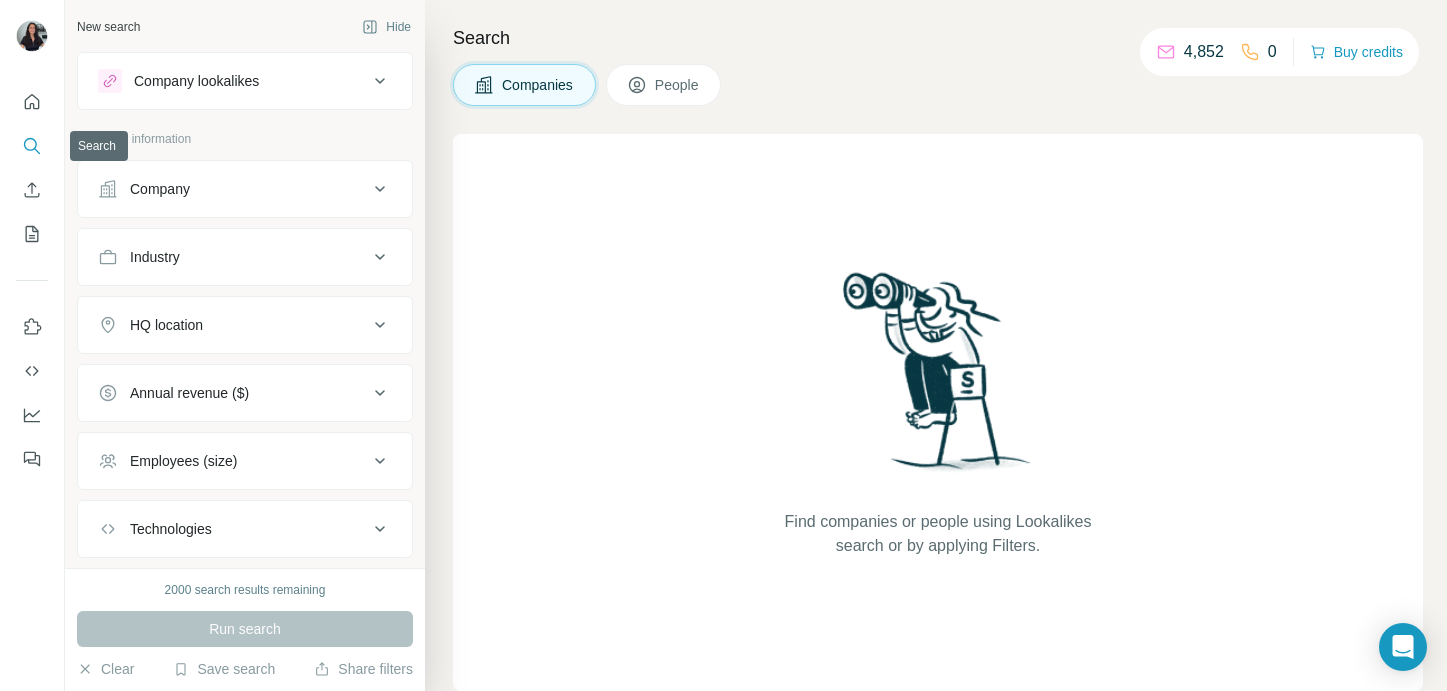 click 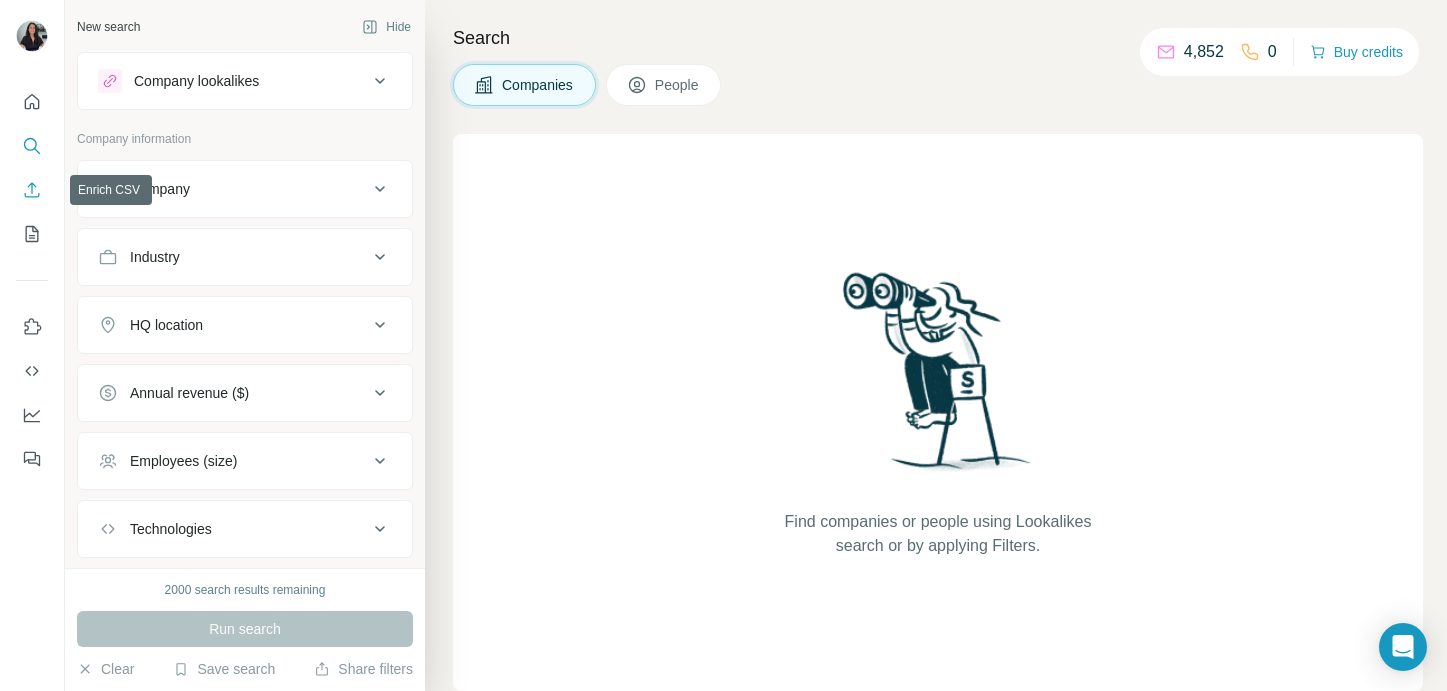 click 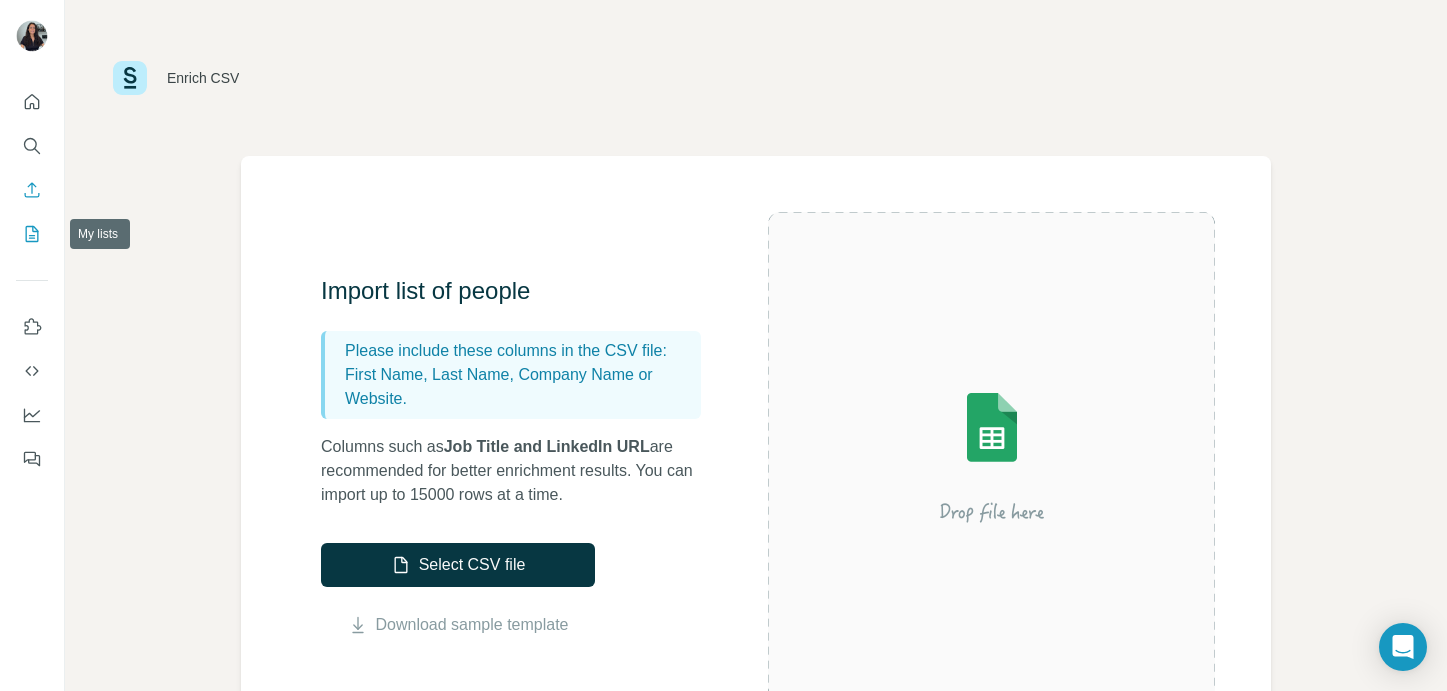 click 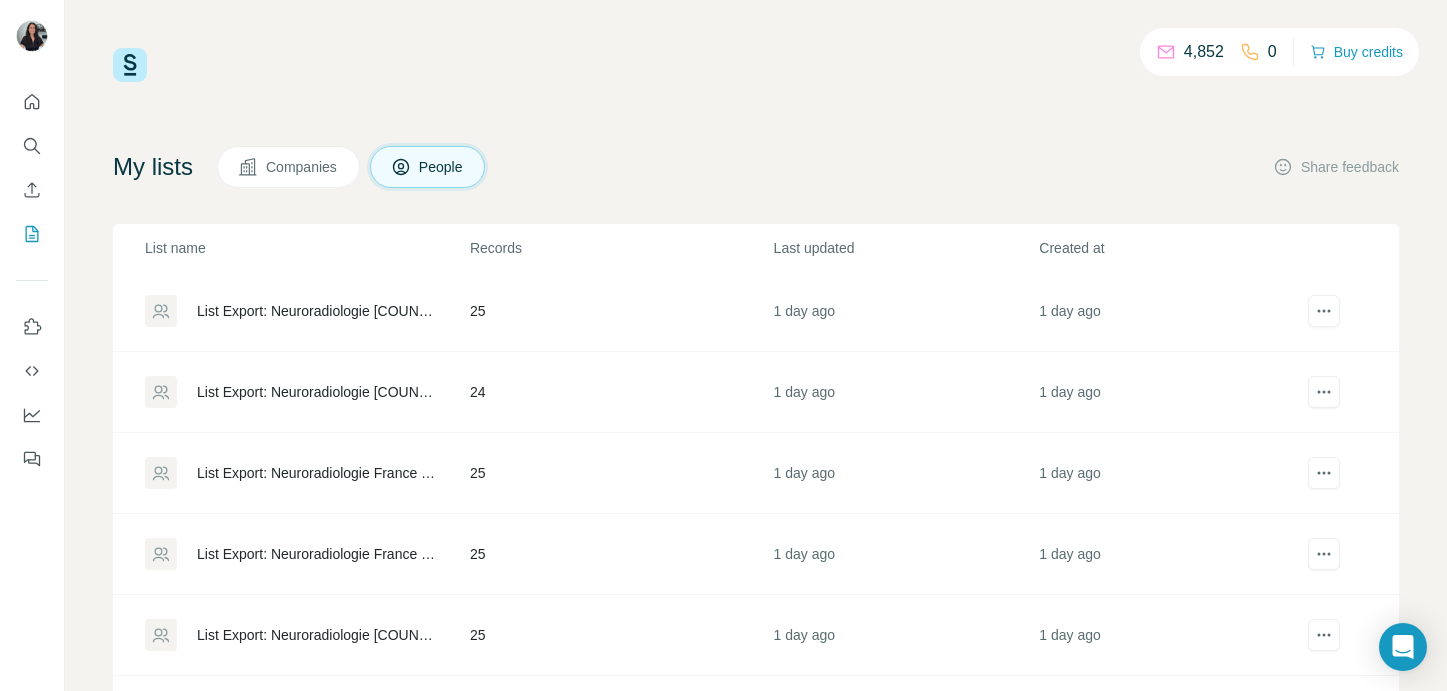 scroll, scrollTop: 319, scrollLeft: 0, axis: vertical 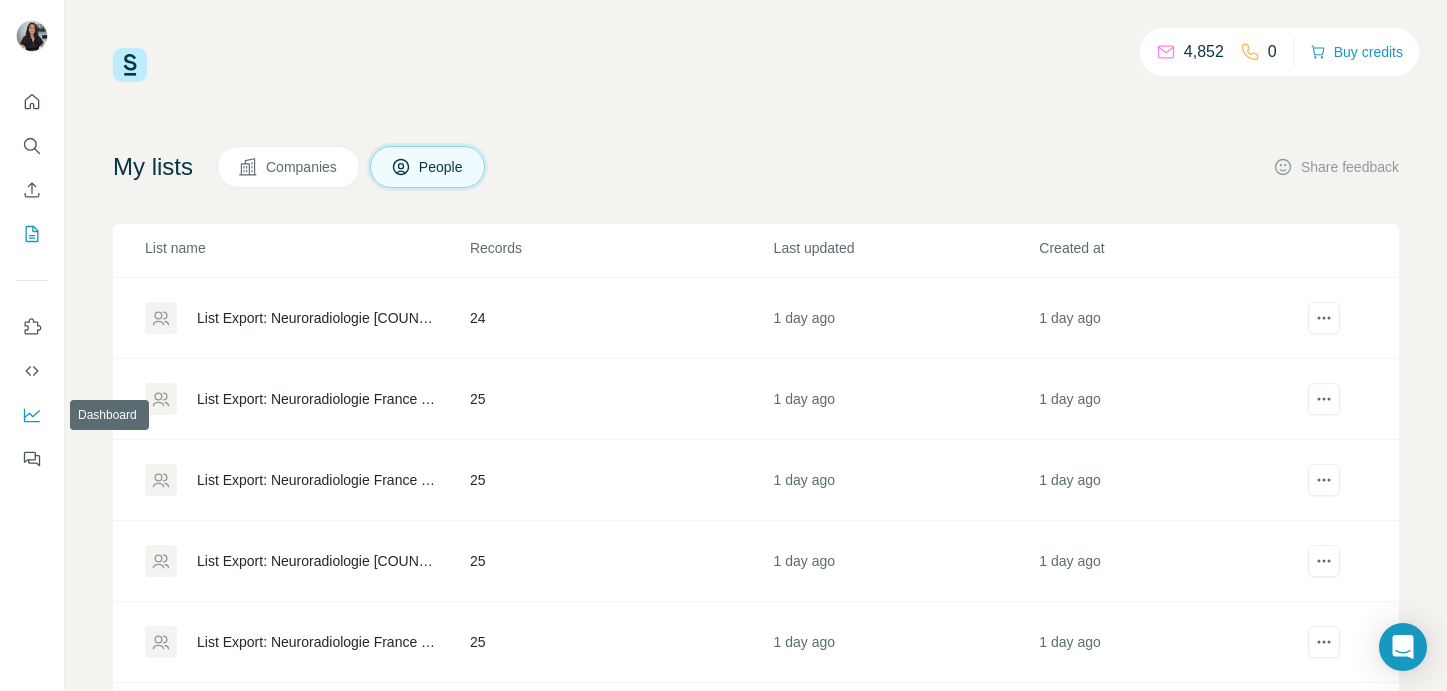 click 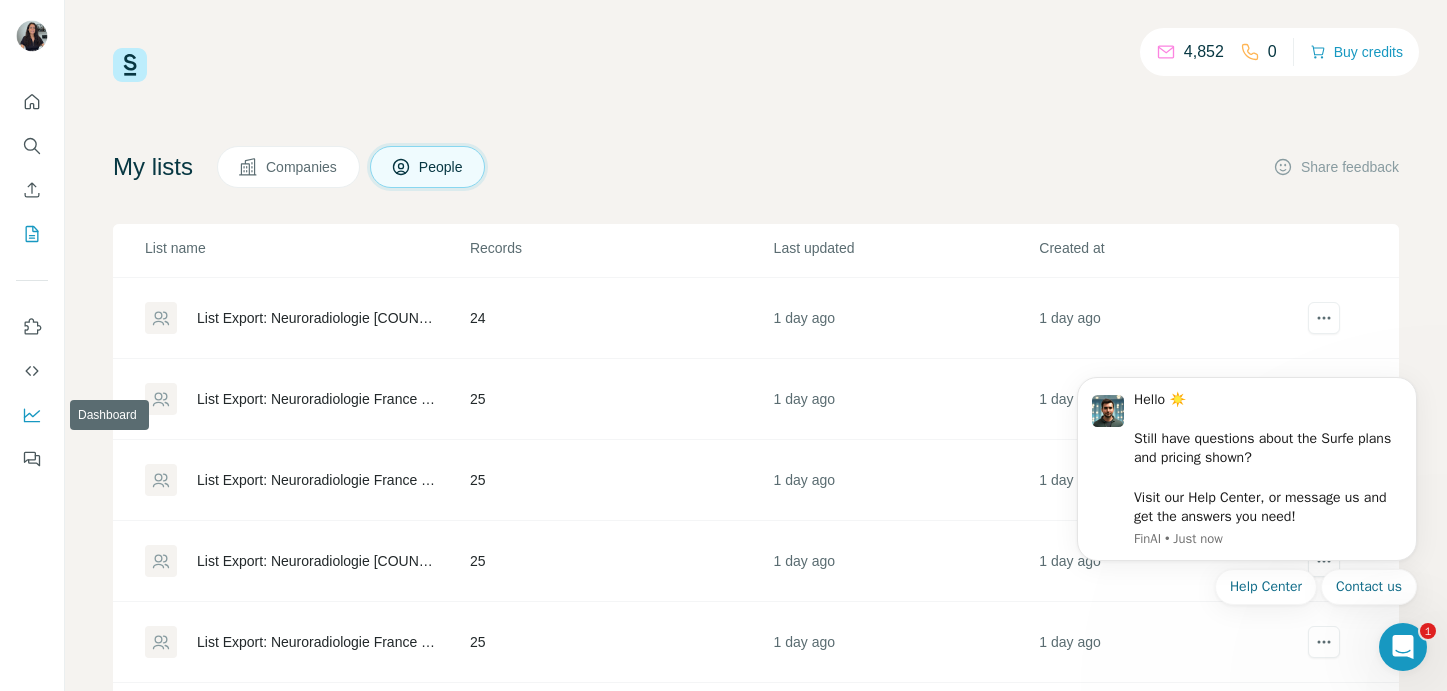 scroll, scrollTop: 0, scrollLeft: 0, axis: both 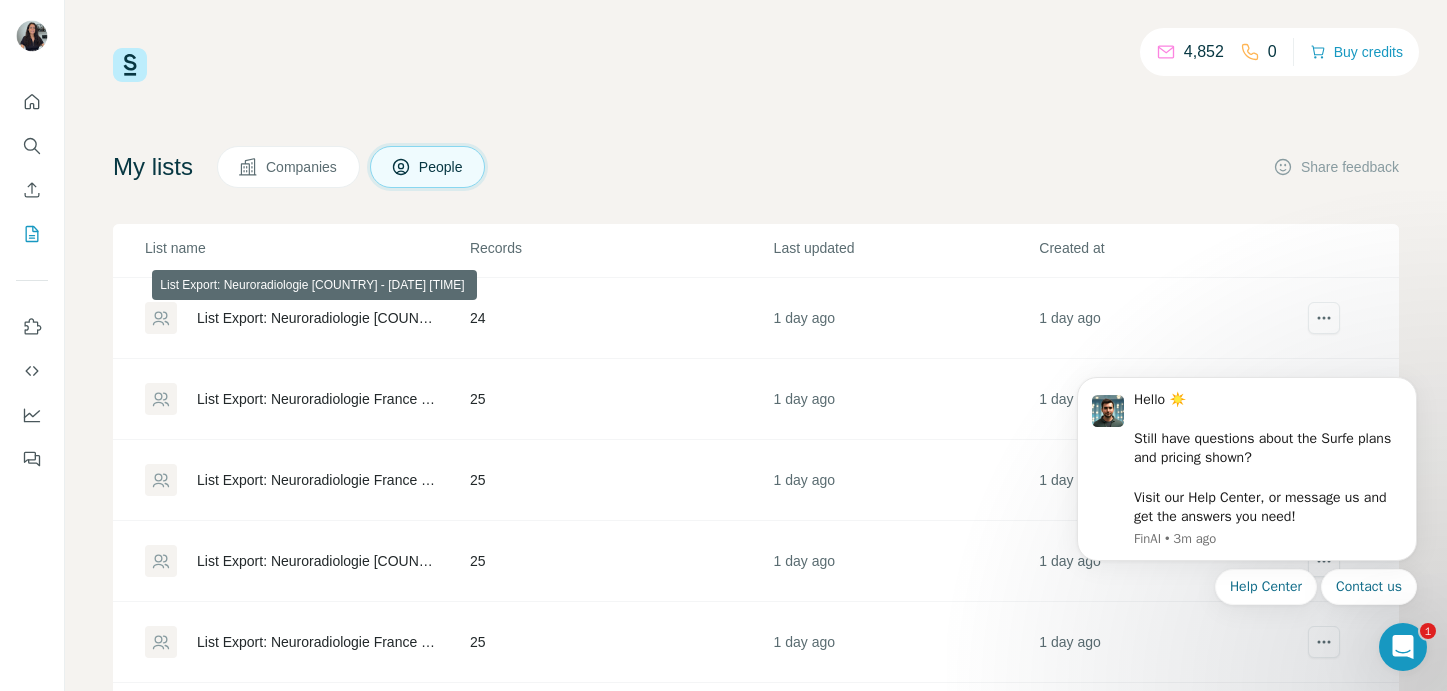 click on "List Export: Neuroradiologie France - 11/07/2025 12:10" at bounding box center (316, 318) 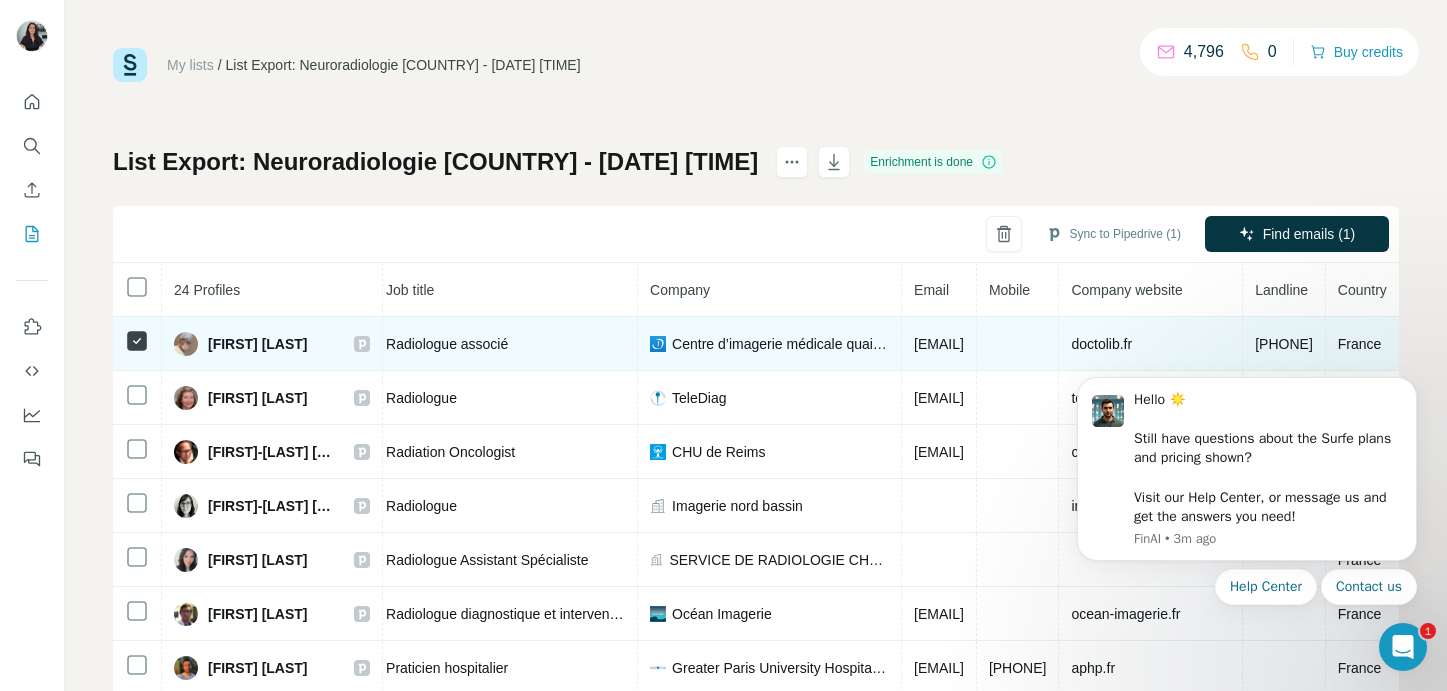 scroll, scrollTop: 0, scrollLeft: 578, axis: horizontal 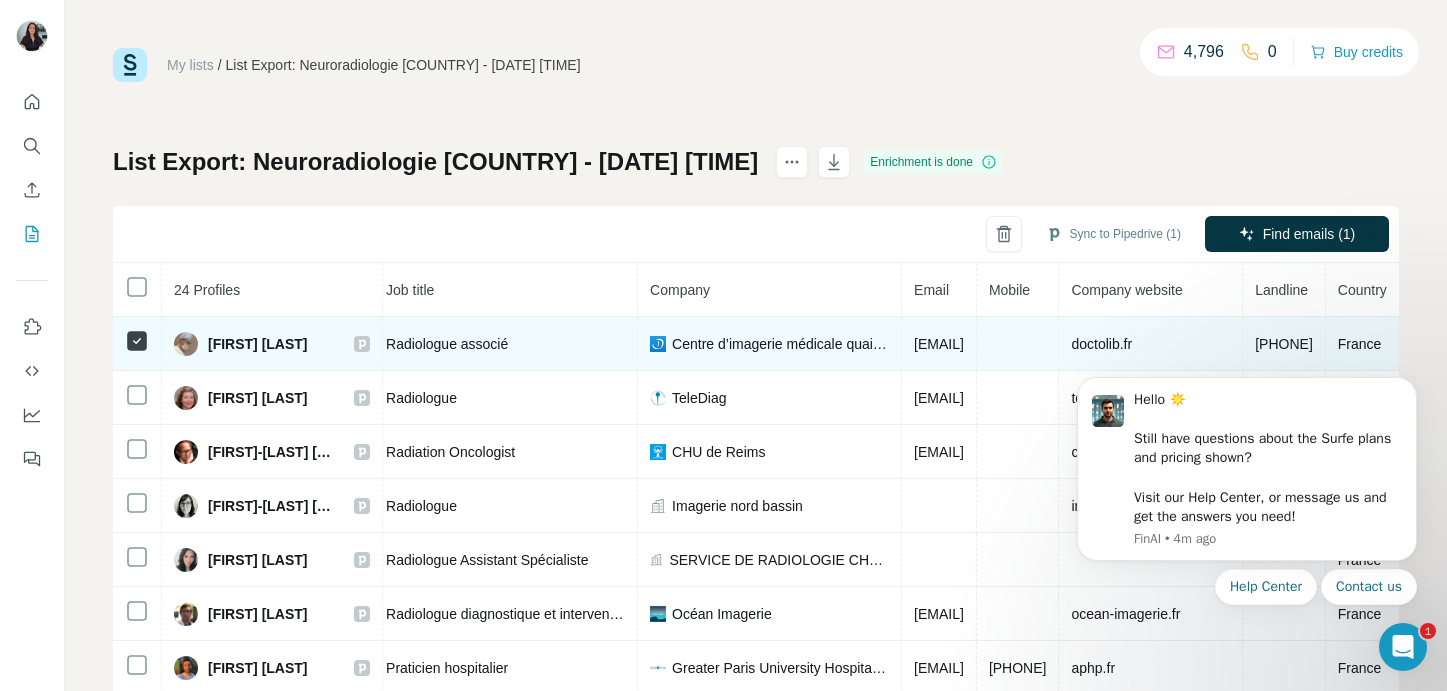click at bounding box center [1018, 344] 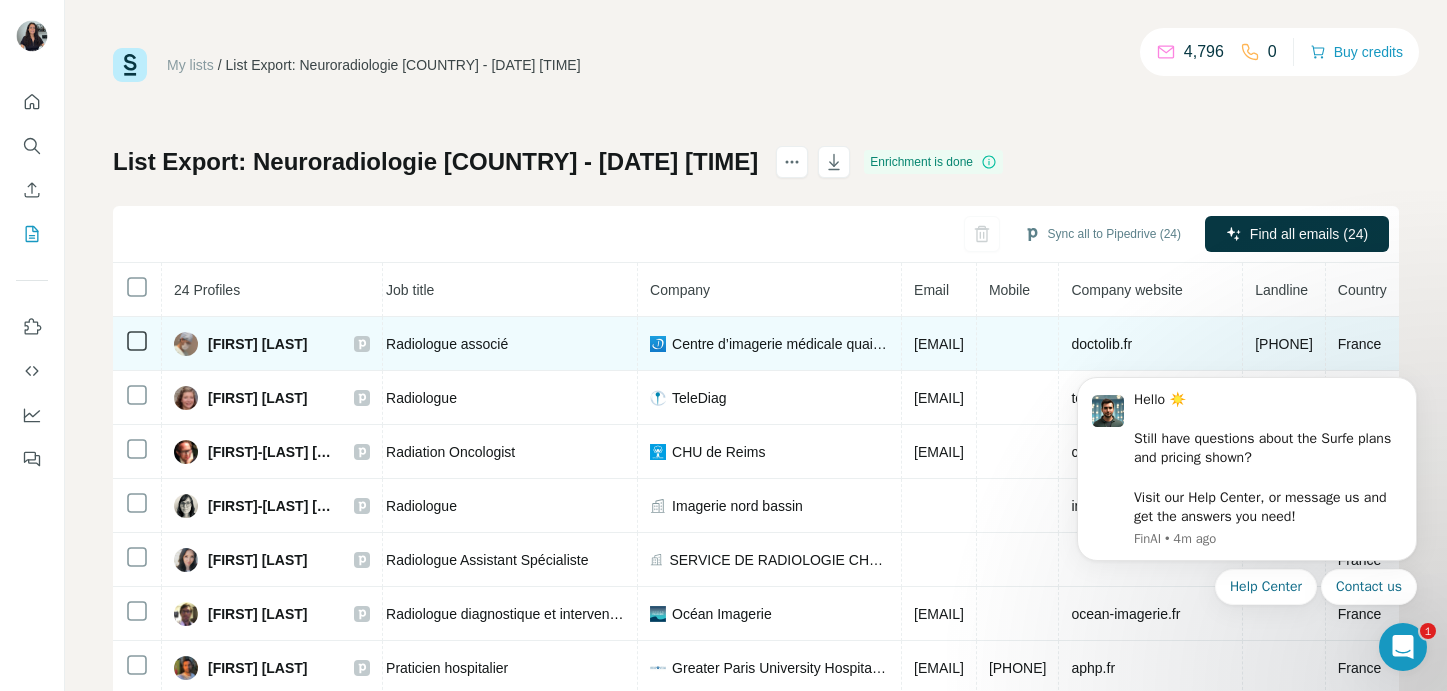 click at bounding box center (1018, 344) 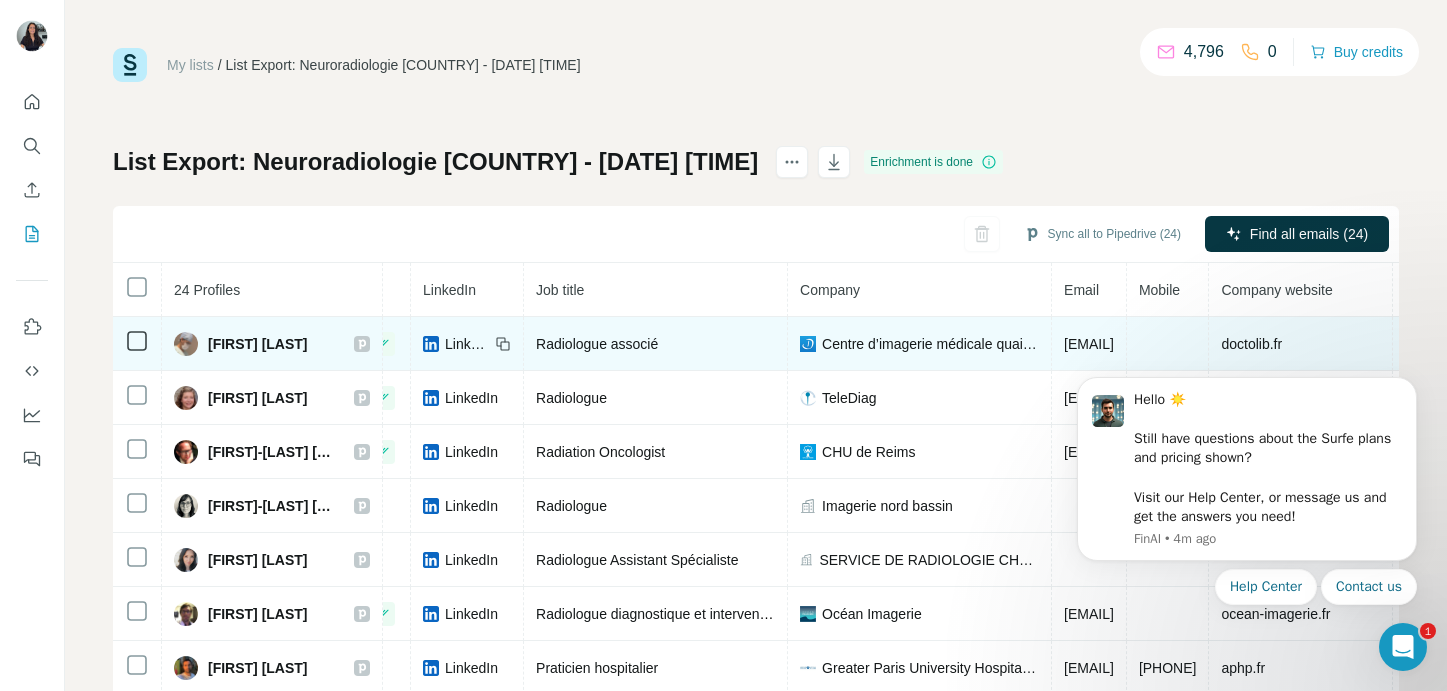 scroll, scrollTop: 0, scrollLeft: 0, axis: both 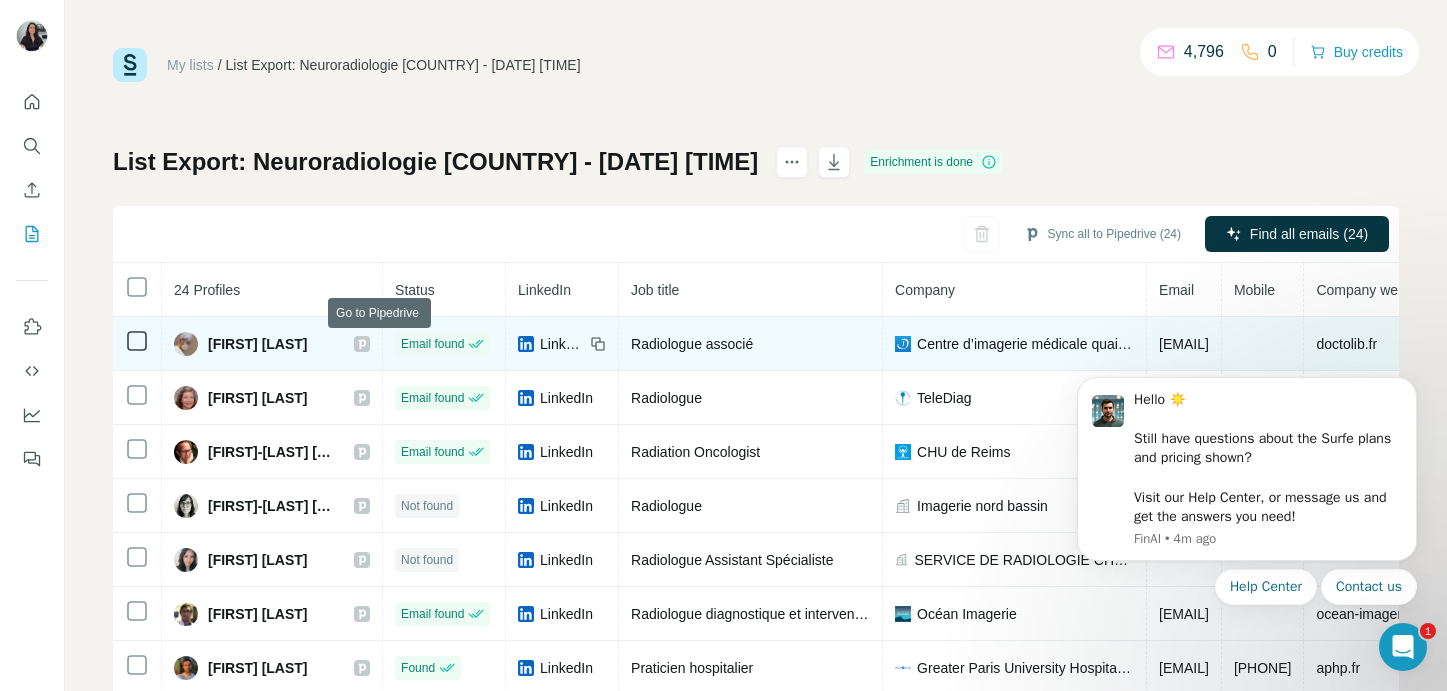 click 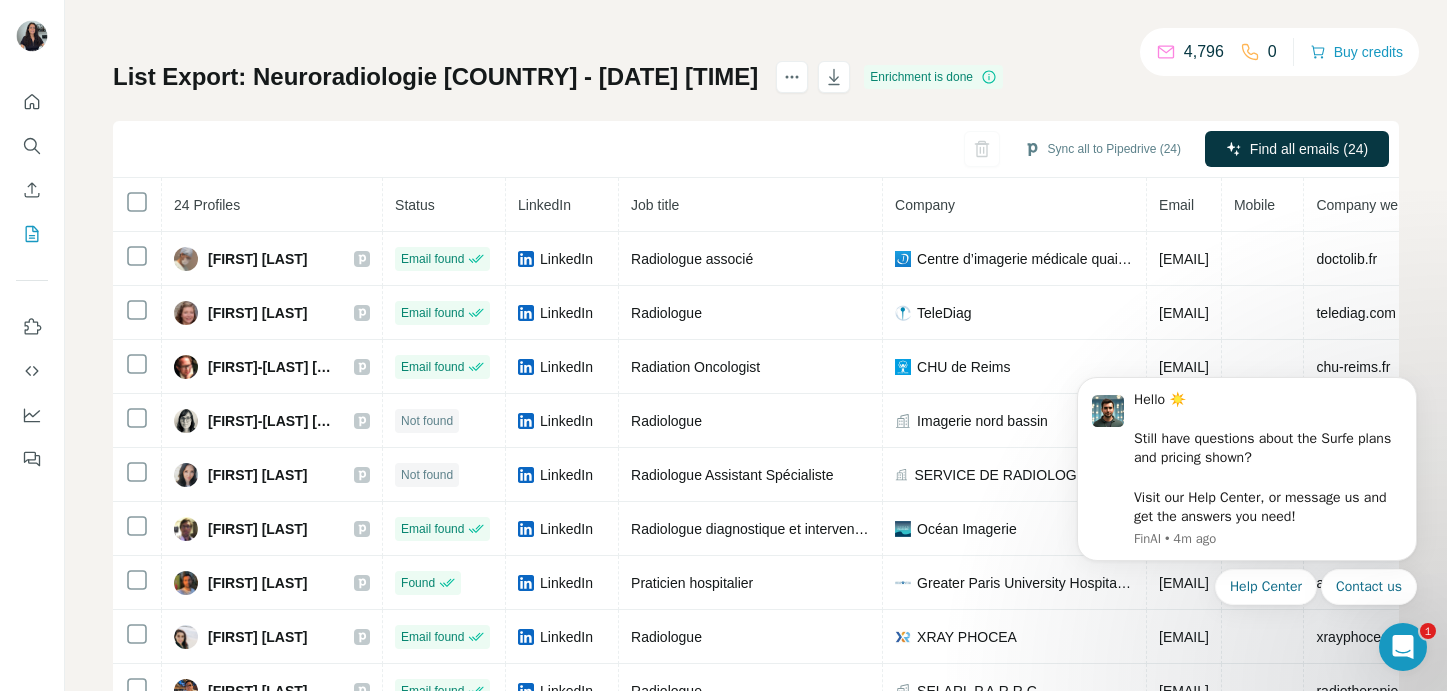 scroll, scrollTop: 0, scrollLeft: 0, axis: both 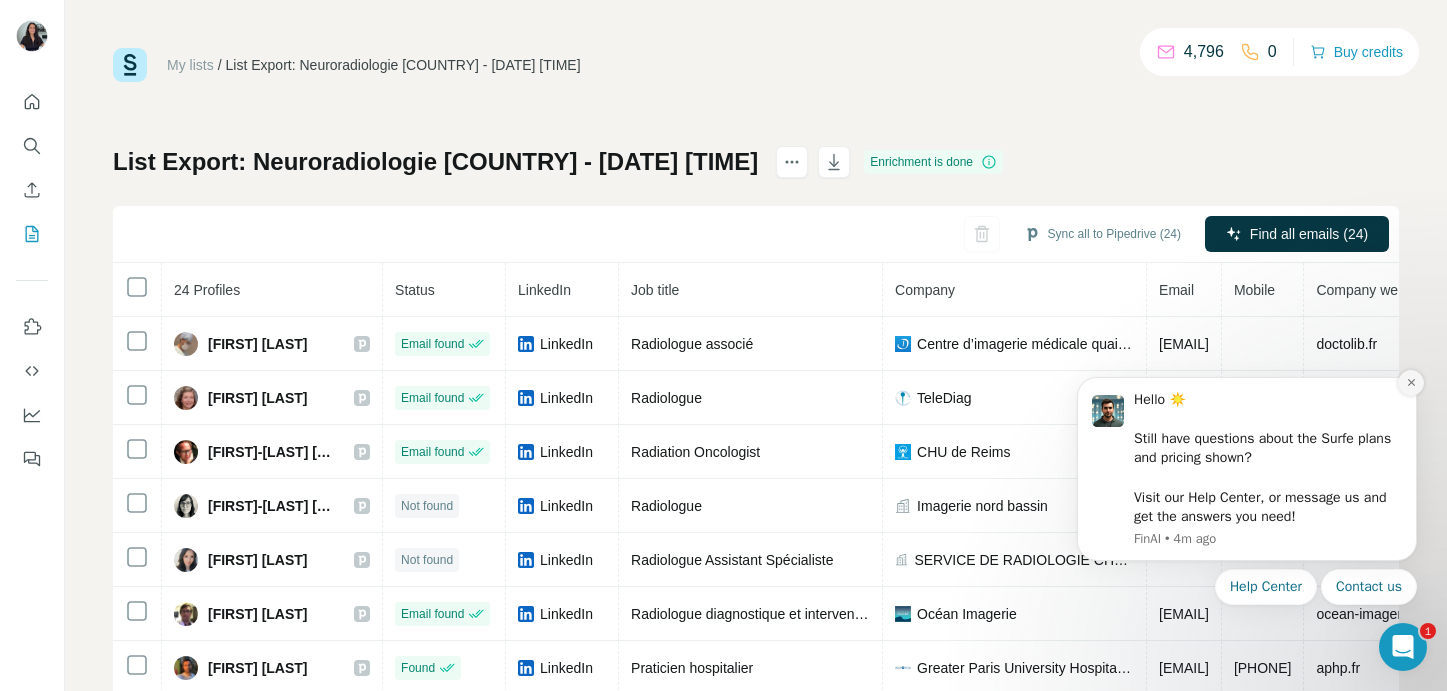 click 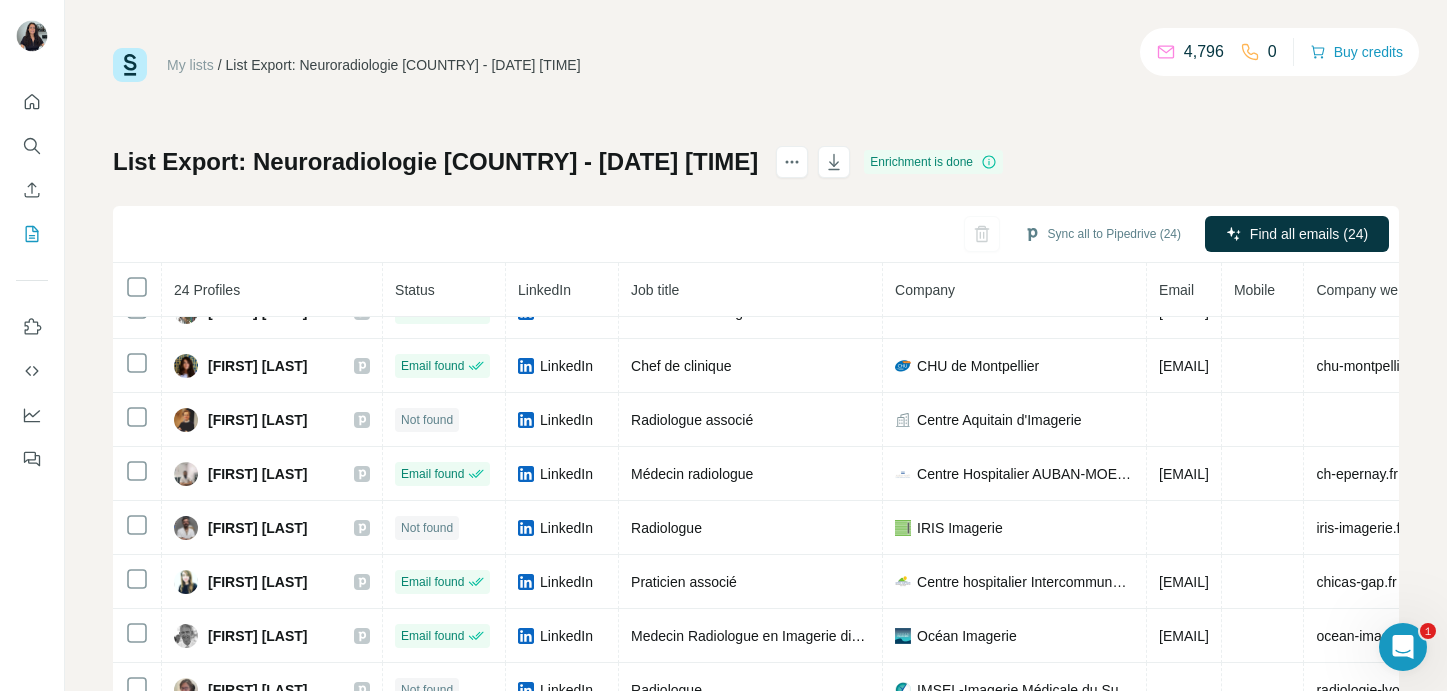 scroll, scrollTop: 575, scrollLeft: 0, axis: vertical 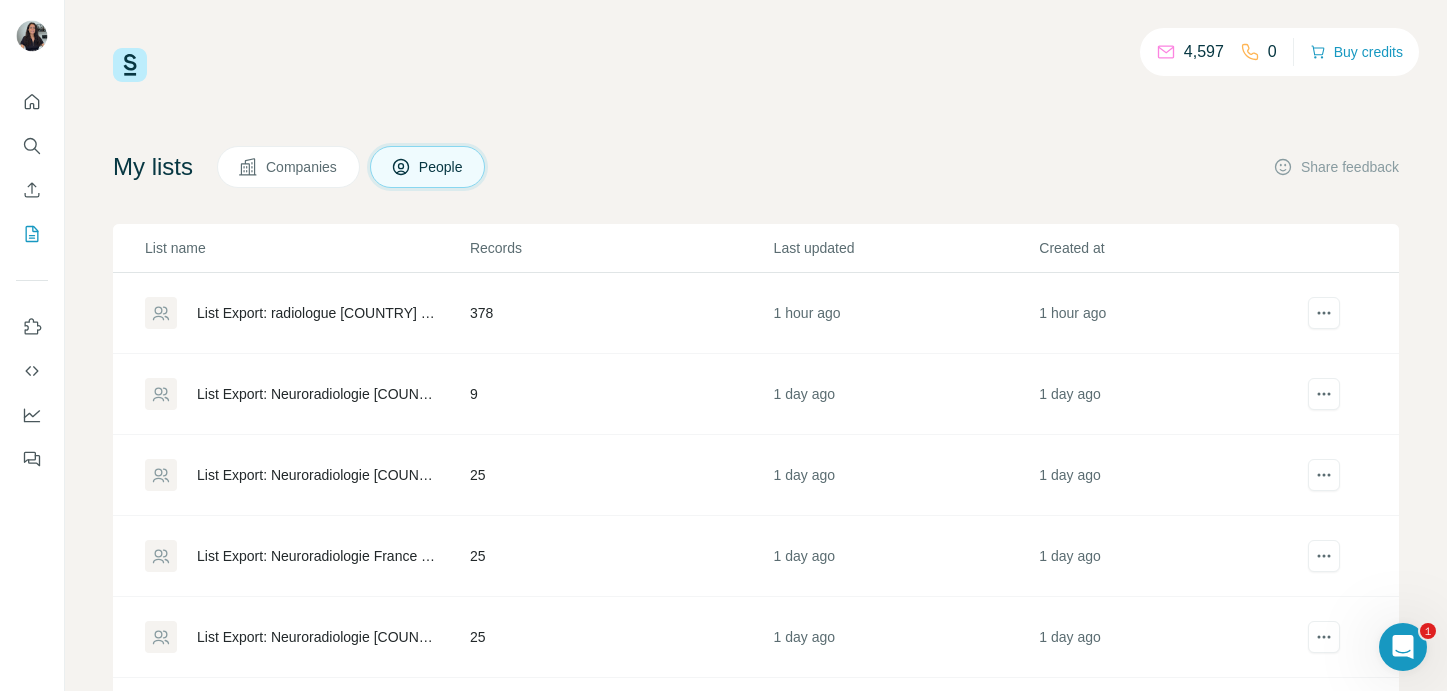 click on "List Export: radiologue [COUNTRY] - [DATE] [TIME]" at bounding box center [316, 313] 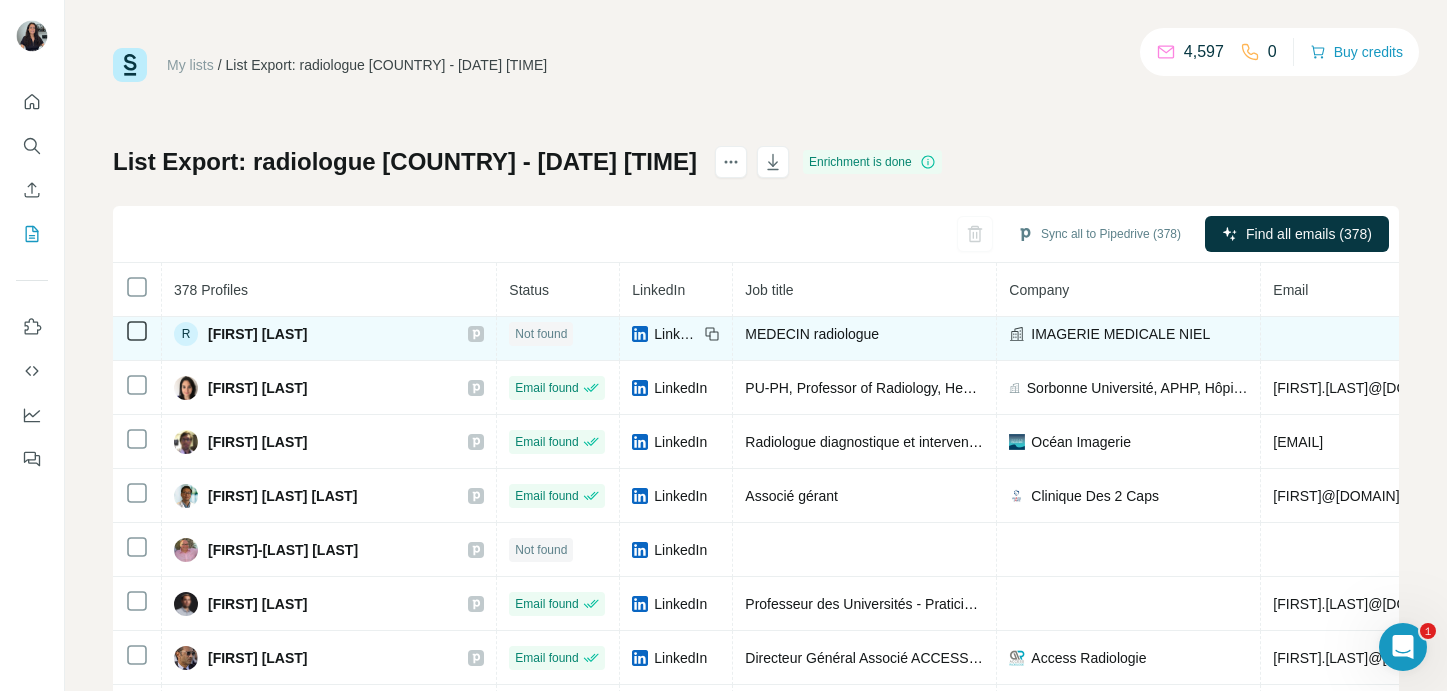 scroll, scrollTop: 0, scrollLeft: 0, axis: both 